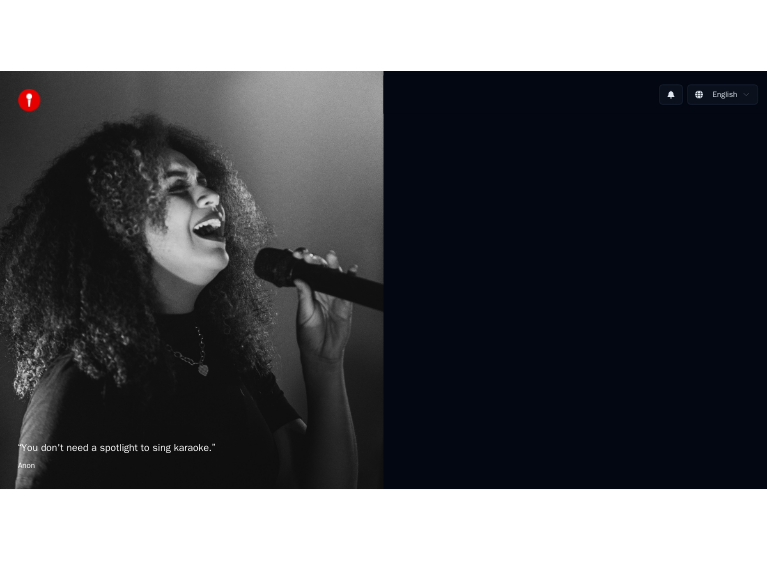 scroll, scrollTop: 0, scrollLeft: 0, axis: both 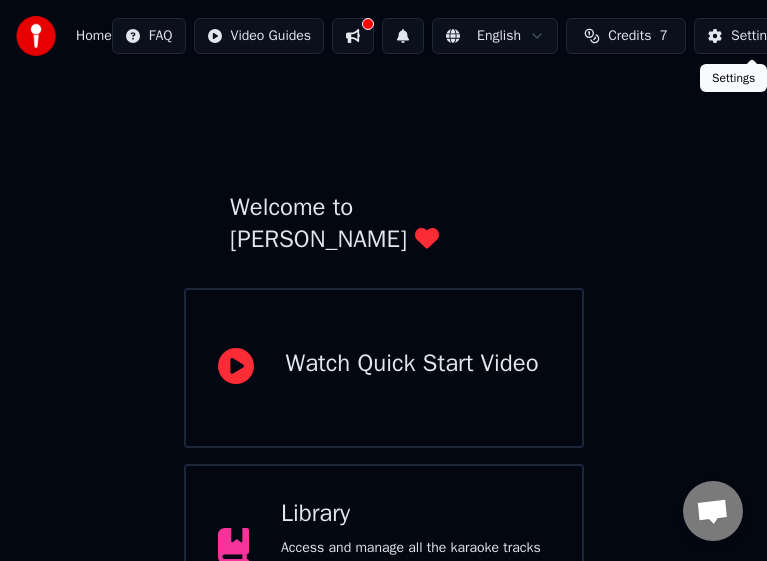 click on "Create karaoke from audio or video files (MP3, MP4, and more), or paste a URL to instantly generate a karaoke video with synchronized lyrics." at bounding box center [415, 762] 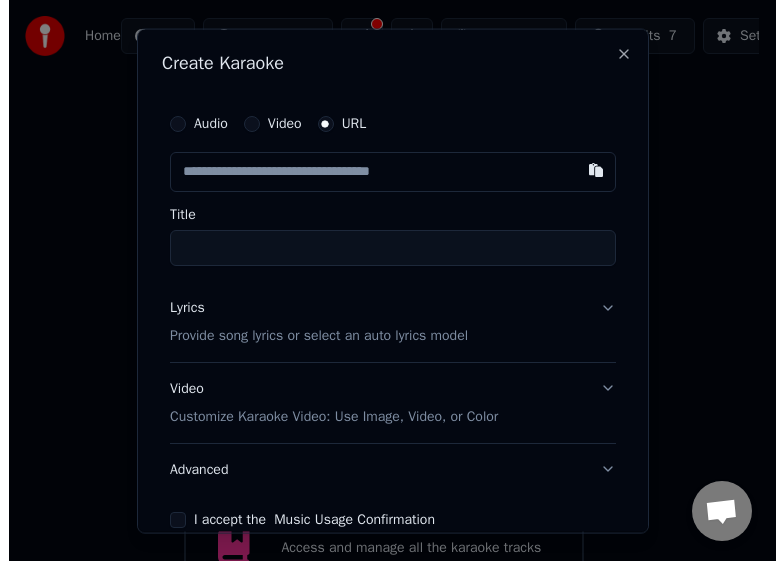 scroll, scrollTop: 243, scrollLeft: 0, axis: vertical 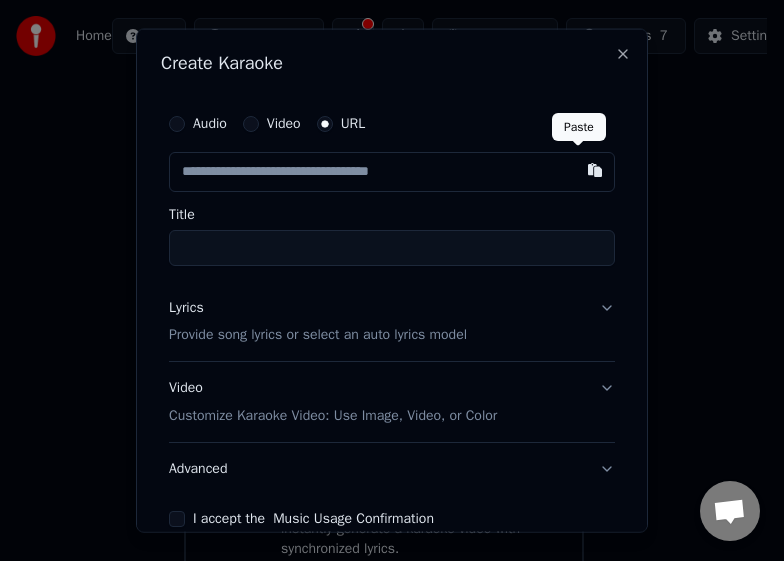 click at bounding box center [595, 169] 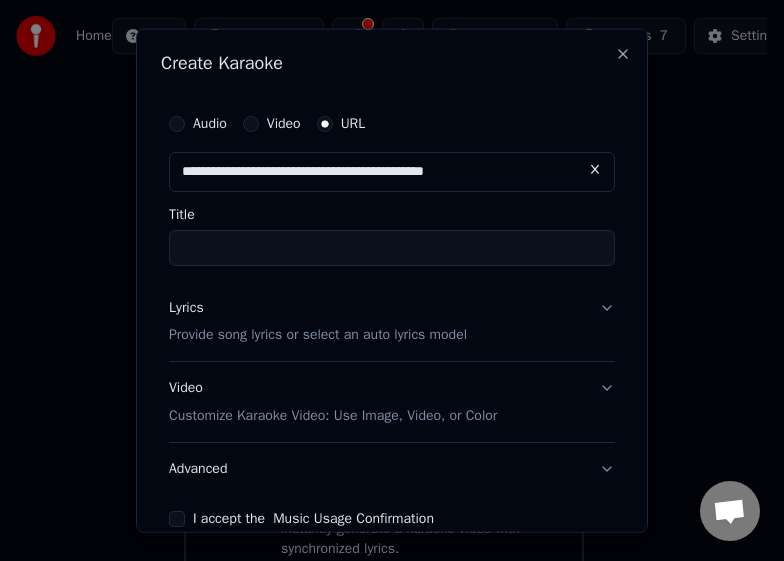 type on "**********" 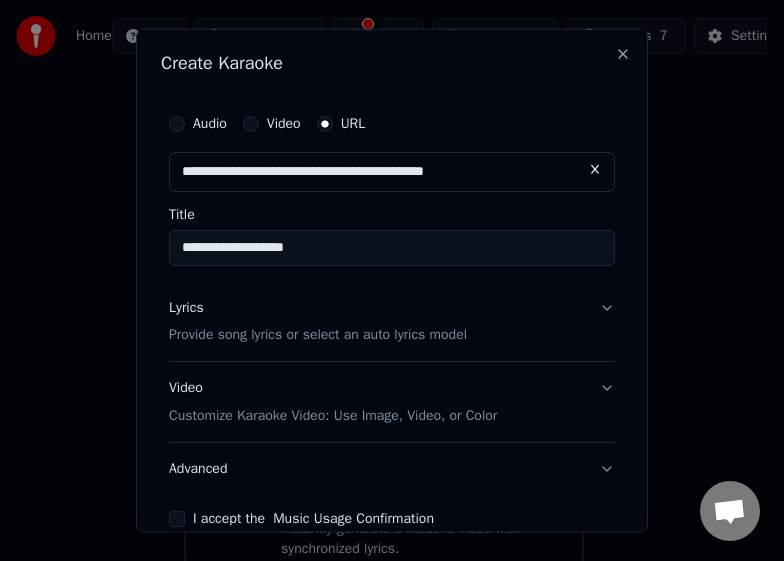 click on "Lyrics Provide song lyrics or select an auto lyrics model" at bounding box center (392, 321) 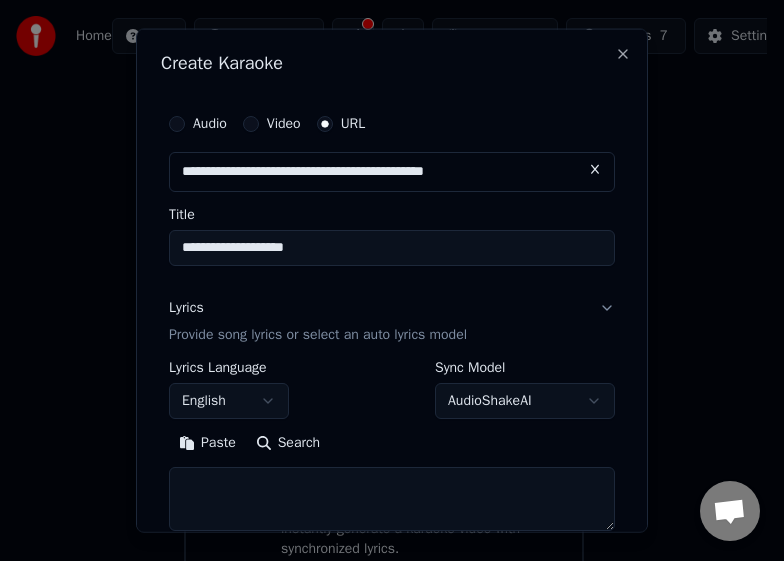 click on "Lyrics Provide song lyrics or select an auto lyrics model" at bounding box center (392, 321) 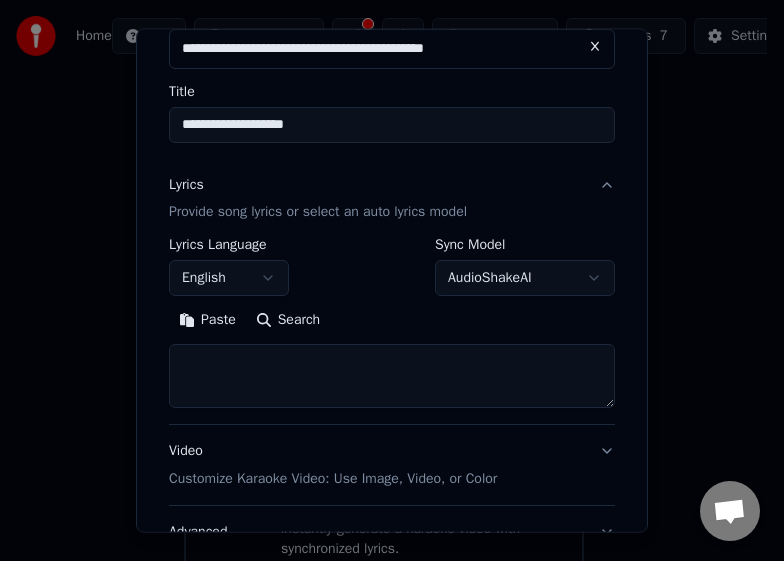 scroll, scrollTop: 125, scrollLeft: 0, axis: vertical 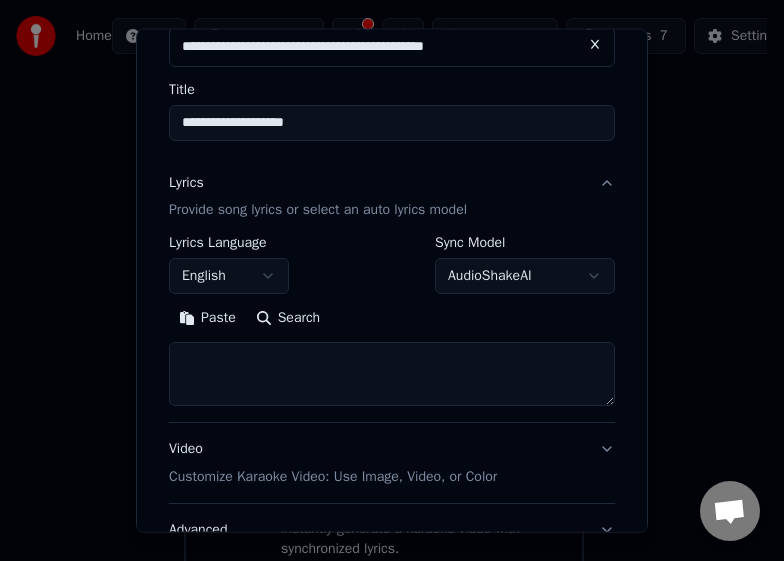 click on "Search" at bounding box center [288, 318] 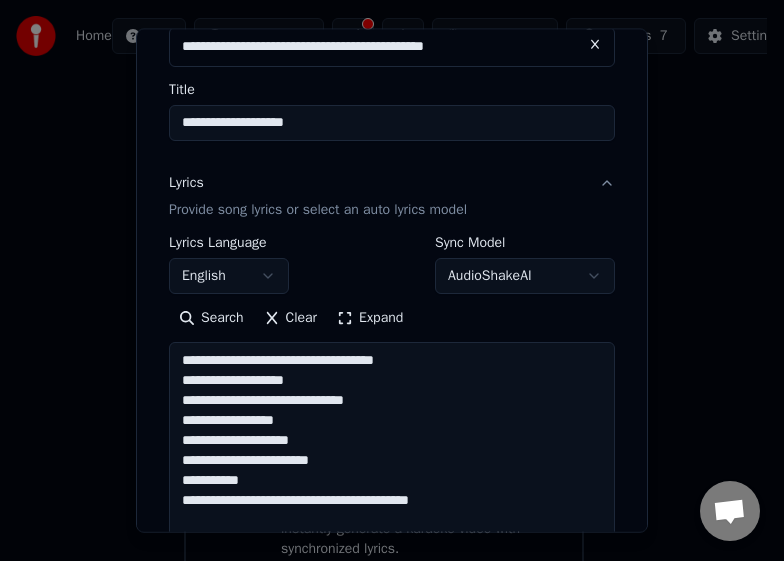 type on "**********" 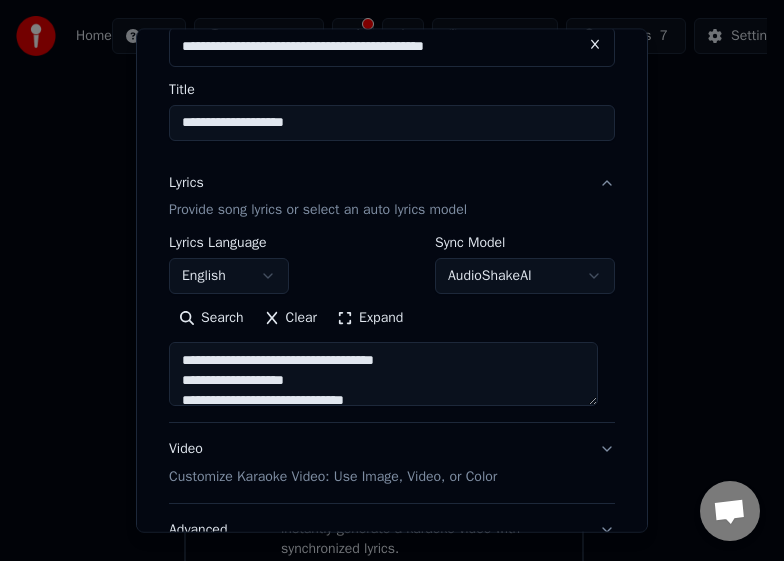 click on "Expand" at bounding box center [370, 318] 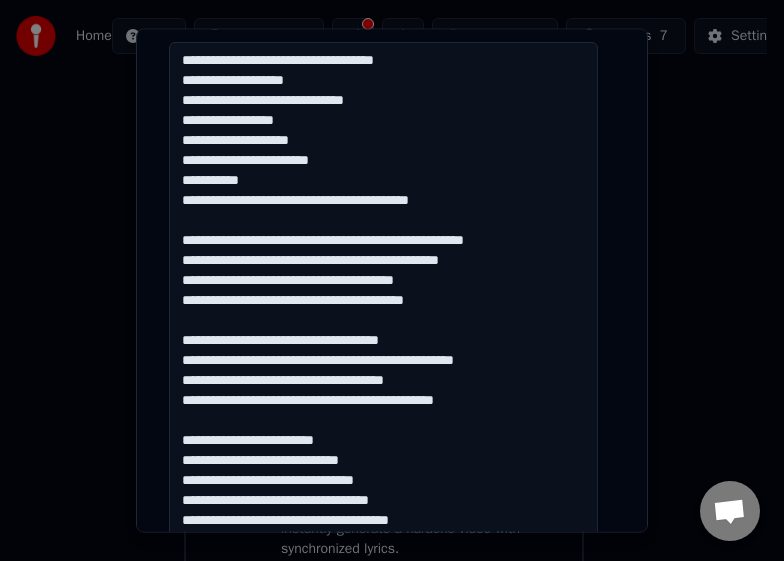 scroll, scrollTop: 325, scrollLeft: 0, axis: vertical 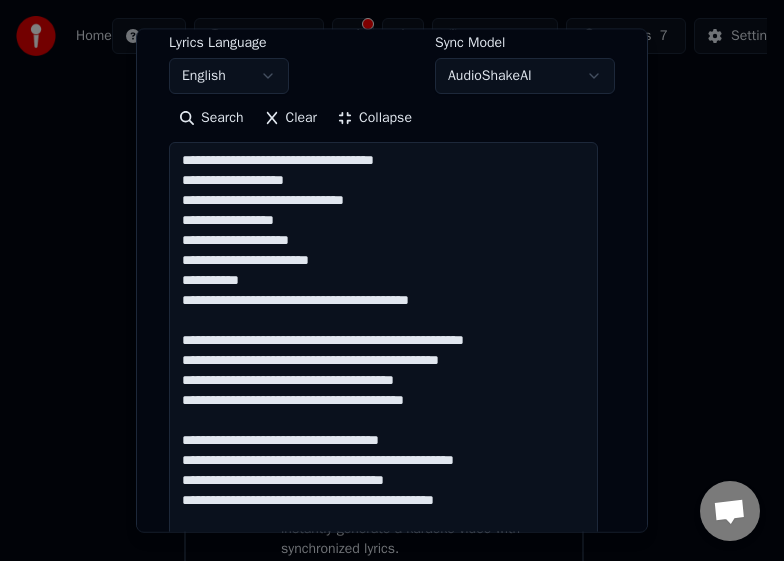 click on "Collapse" at bounding box center (374, 118) 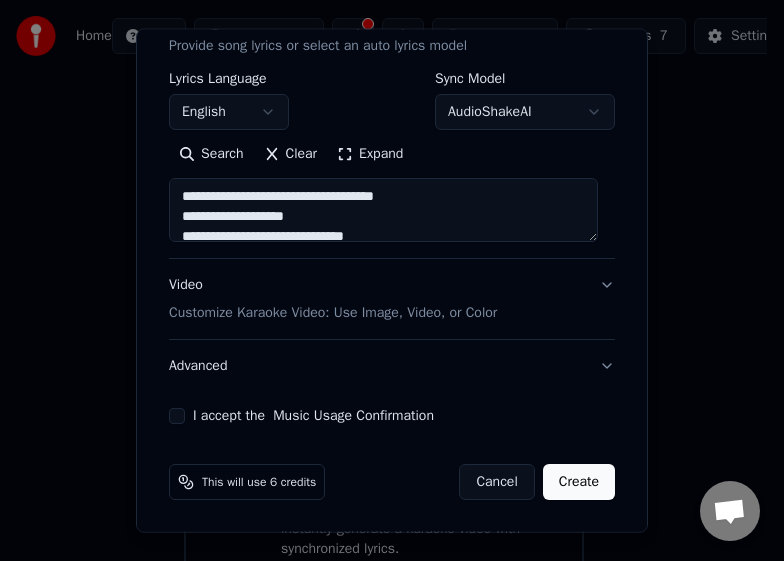 click on "Video Customize Karaoke Video: Use Image, Video, or Color" at bounding box center (392, 299) 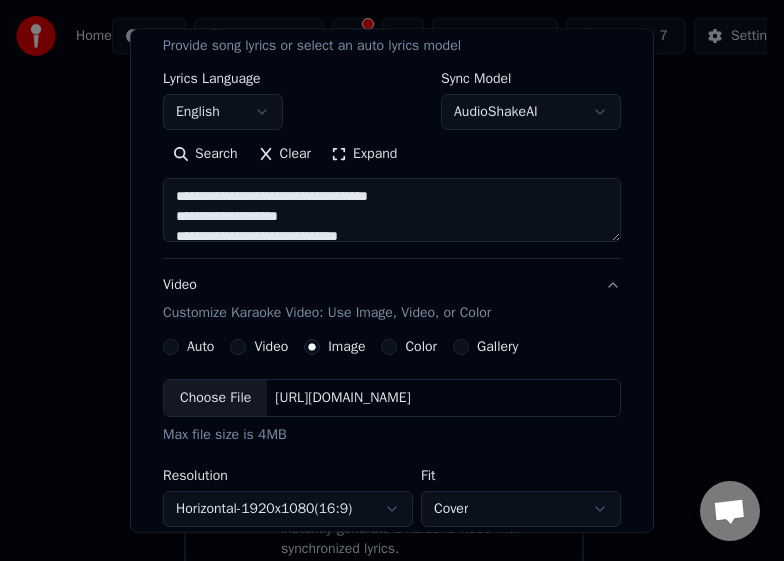 click on "**********" at bounding box center (392, 496) 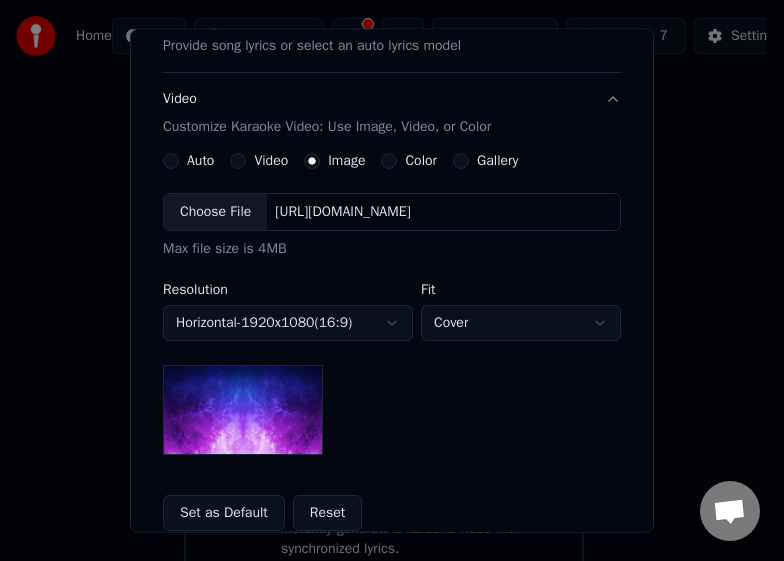 click at bounding box center (243, 410) 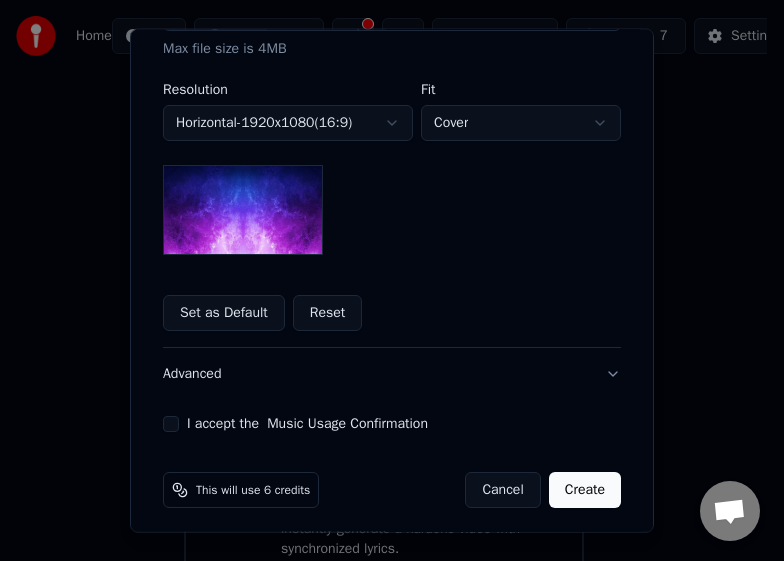scroll, scrollTop: 497, scrollLeft: 0, axis: vertical 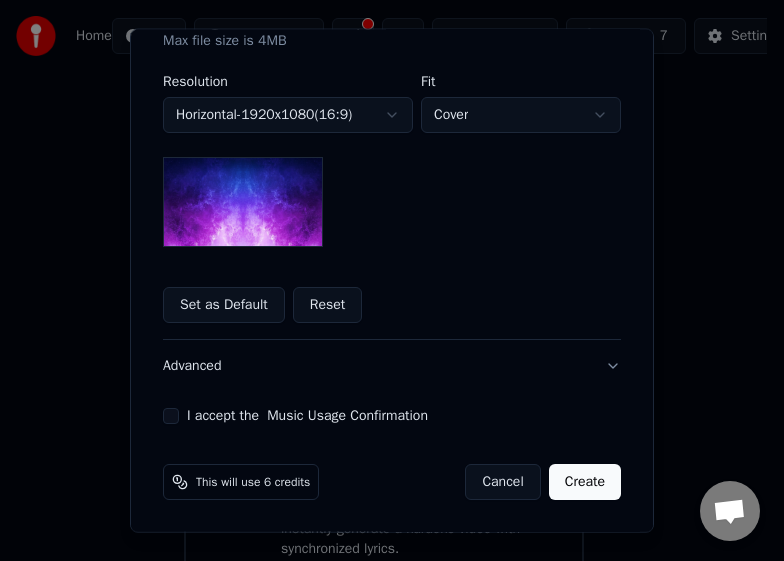 click on "I accept the   Music Usage Confirmation" at bounding box center [392, 416] 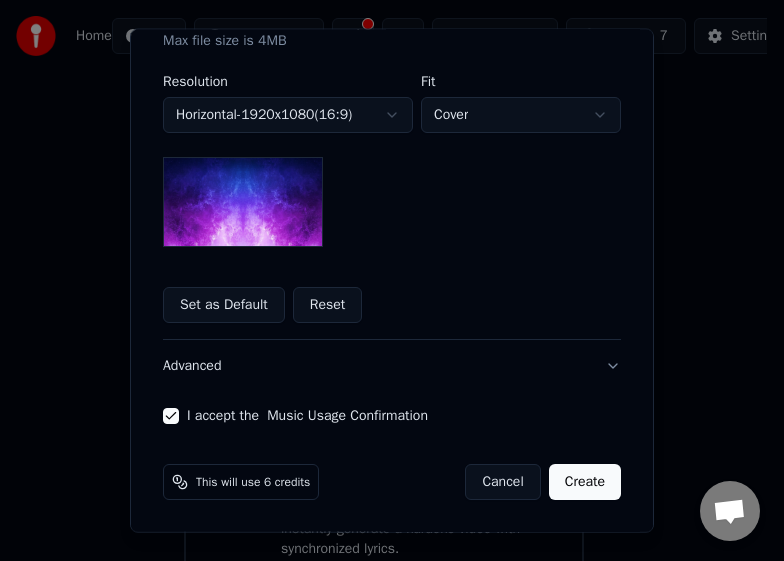 click on "Create" at bounding box center [585, 482] 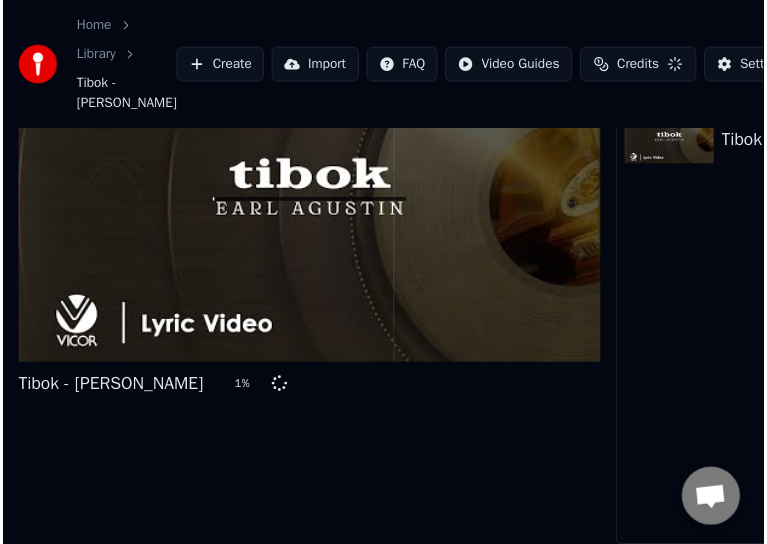 scroll, scrollTop: 116, scrollLeft: 0, axis: vertical 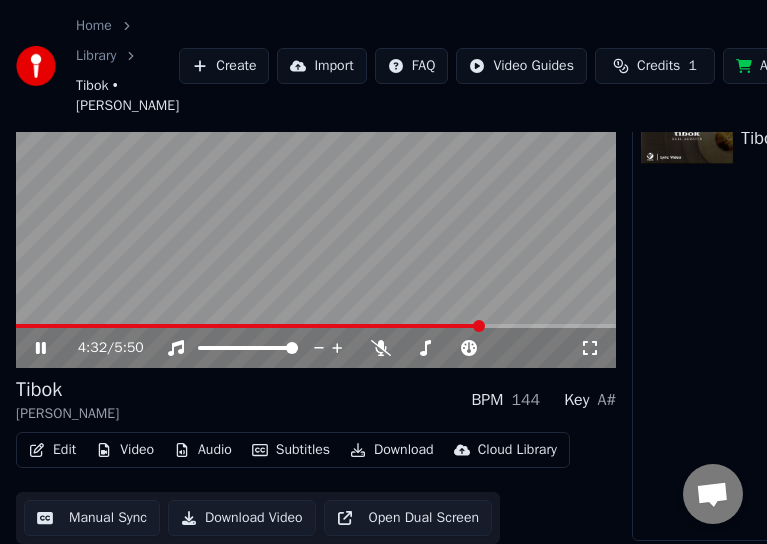 click at bounding box center (316, 200) 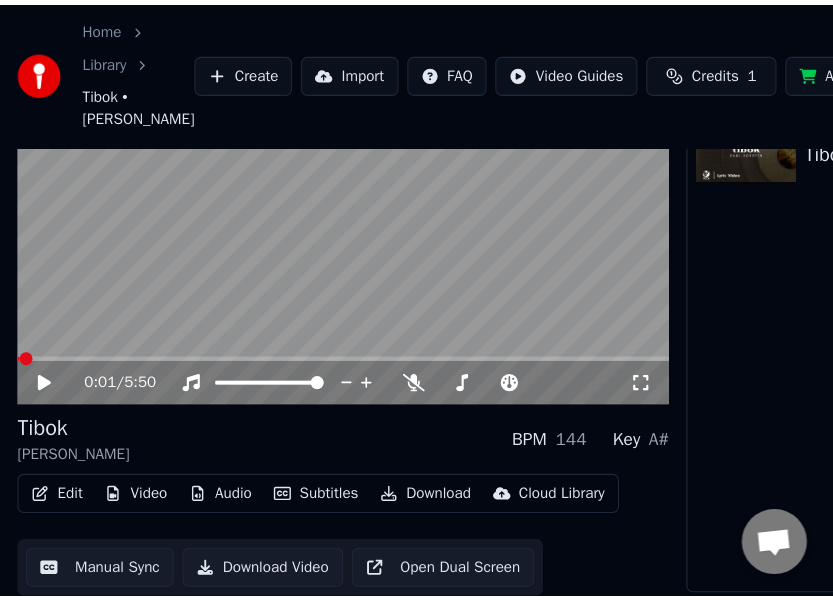 scroll, scrollTop: 0, scrollLeft: 0, axis: both 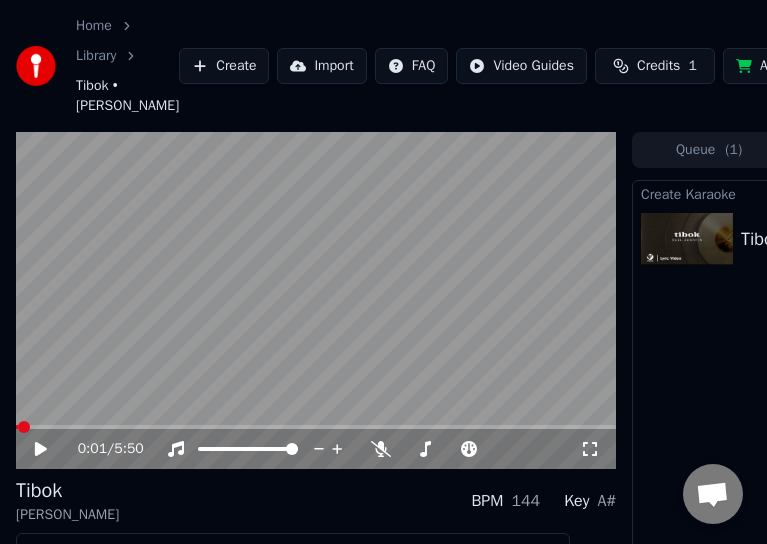 click 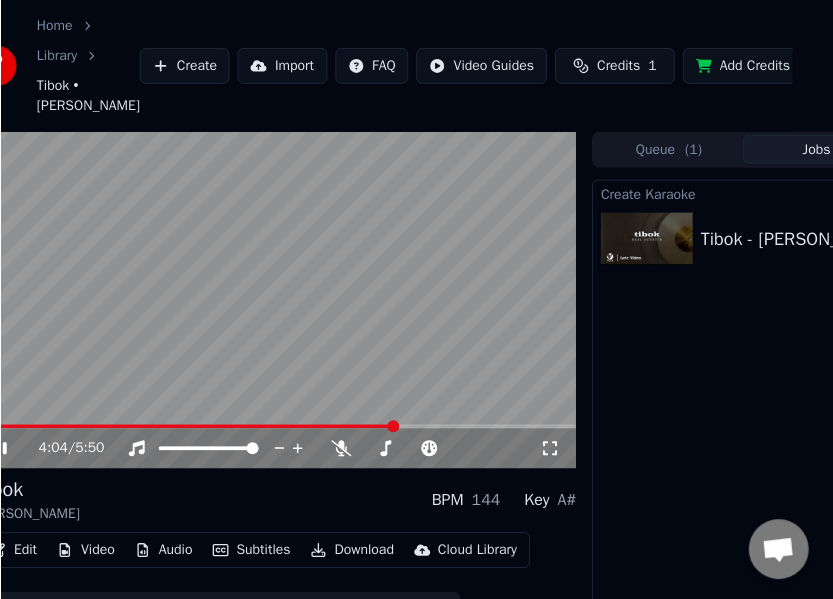 scroll, scrollTop: 0, scrollLeft: 80, axis: horizontal 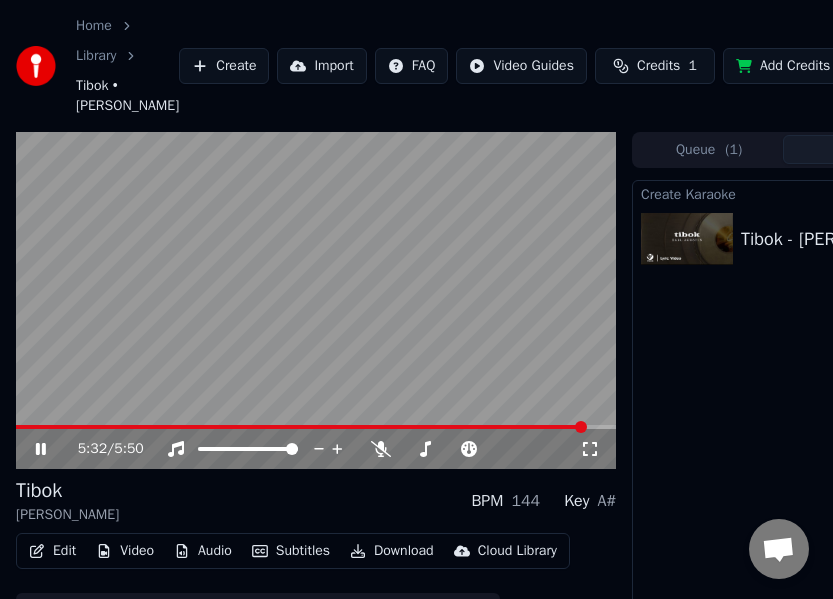 click at bounding box center (316, 301) 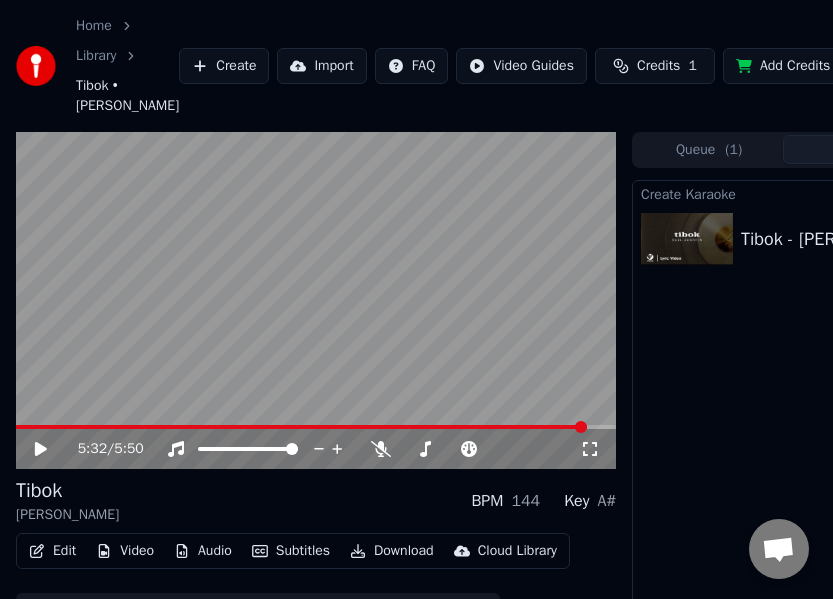 click at bounding box center [316, 301] 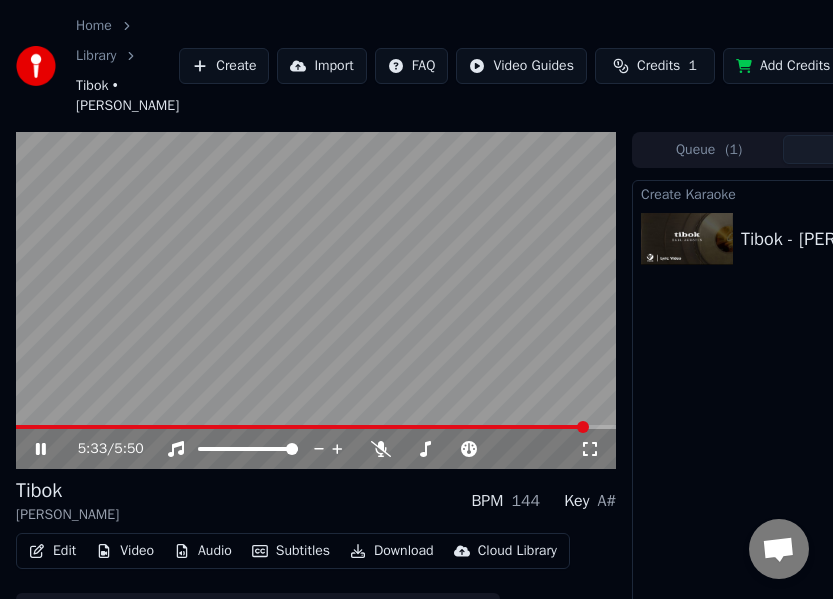 scroll, scrollTop: 125, scrollLeft: 0, axis: vertical 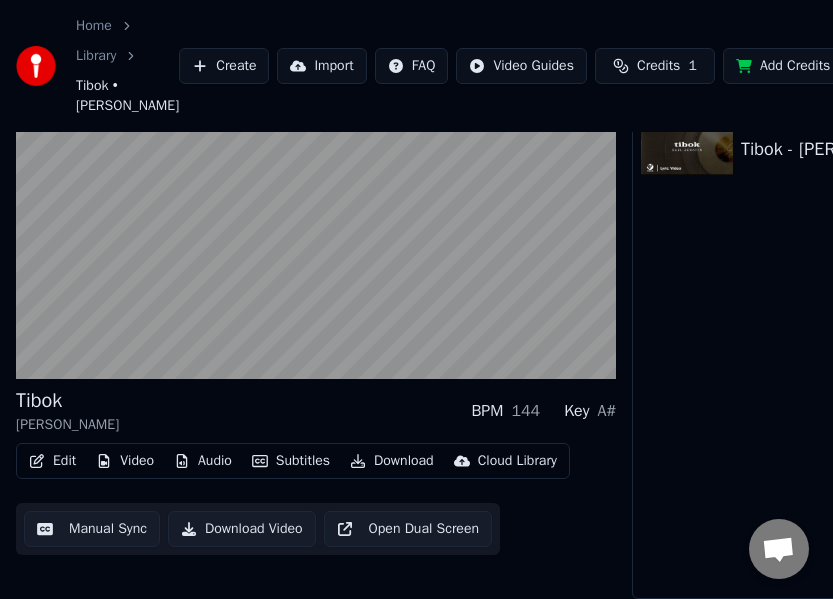 click on "Download Video" at bounding box center (242, 529) 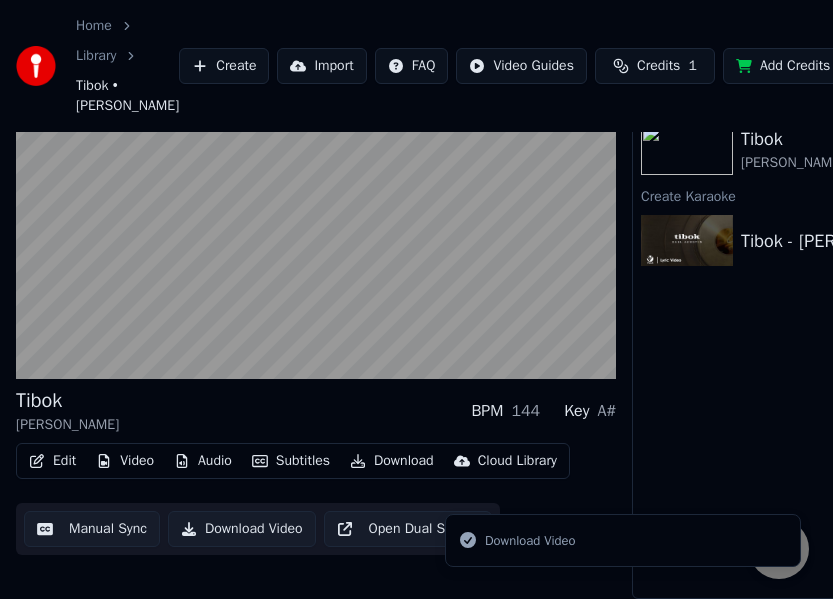 scroll, scrollTop: 0, scrollLeft: 0, axis: both 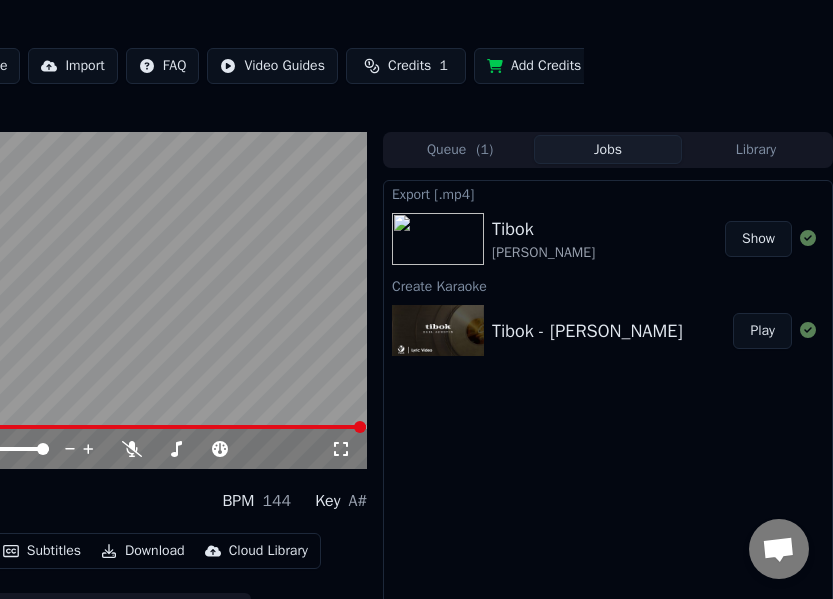 click on "Export [.mp4] Tibok [PERSON_NAME] Show Create Karaoke Tibok - [PERSON_NAME] Play" at bounding box center (608, 434) 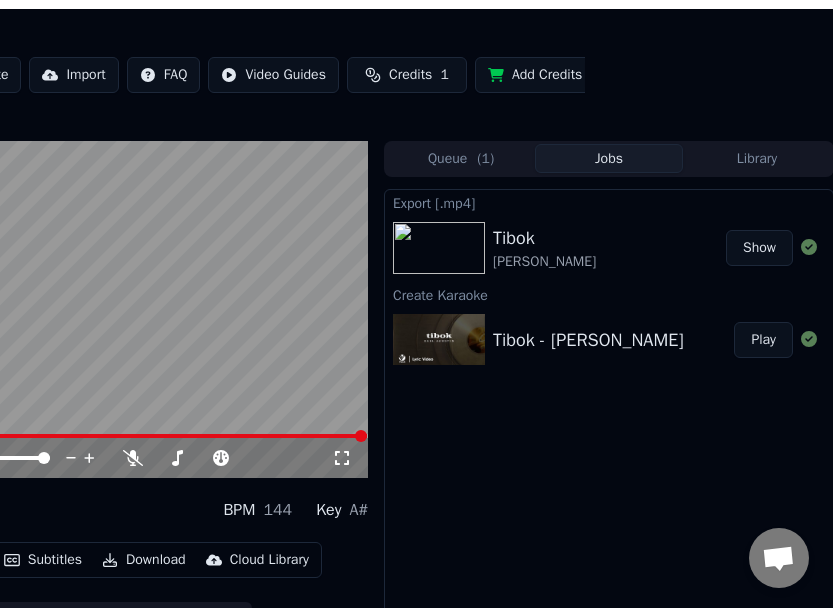 scroll, scrollTop: 0, scrollLeft: 0, axis: both 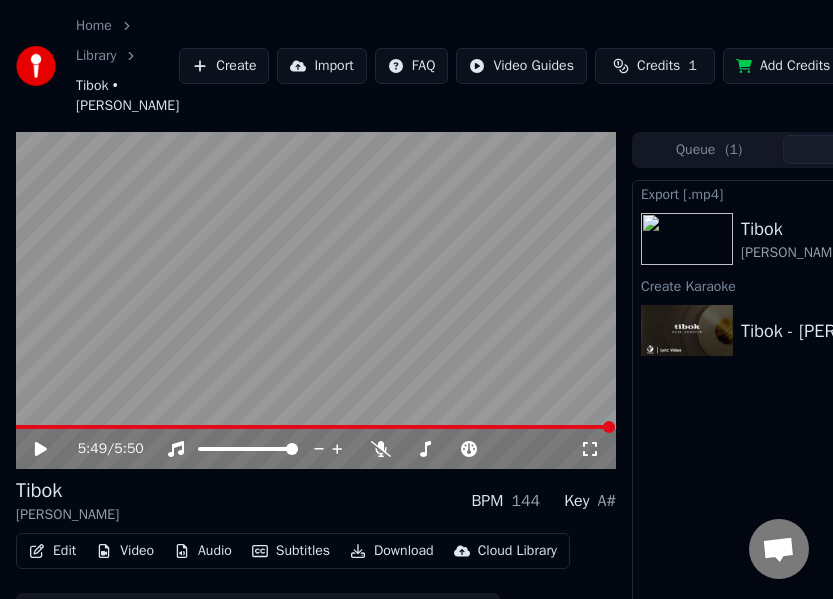 click on "Home" at bounding box center (94, 26) 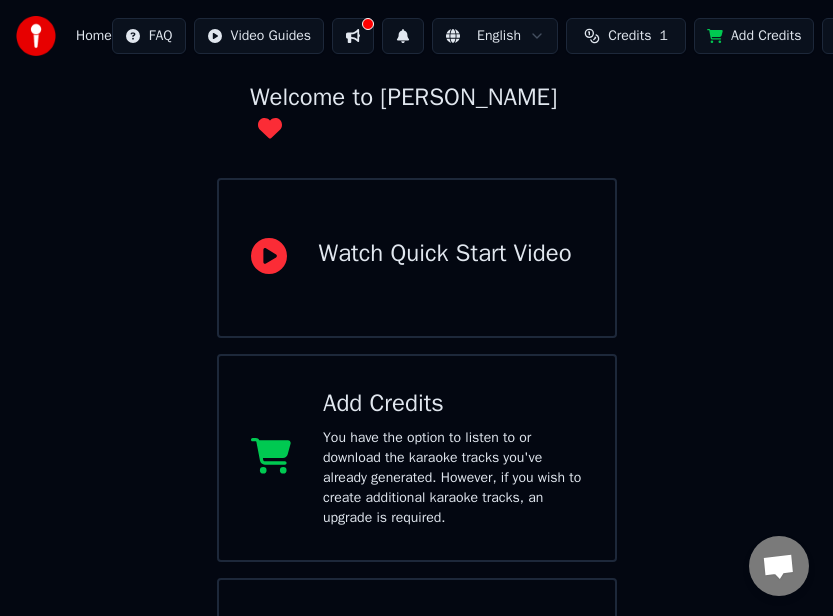 scroll, scrollTop: 0, scrollLeft: 0, axis: both 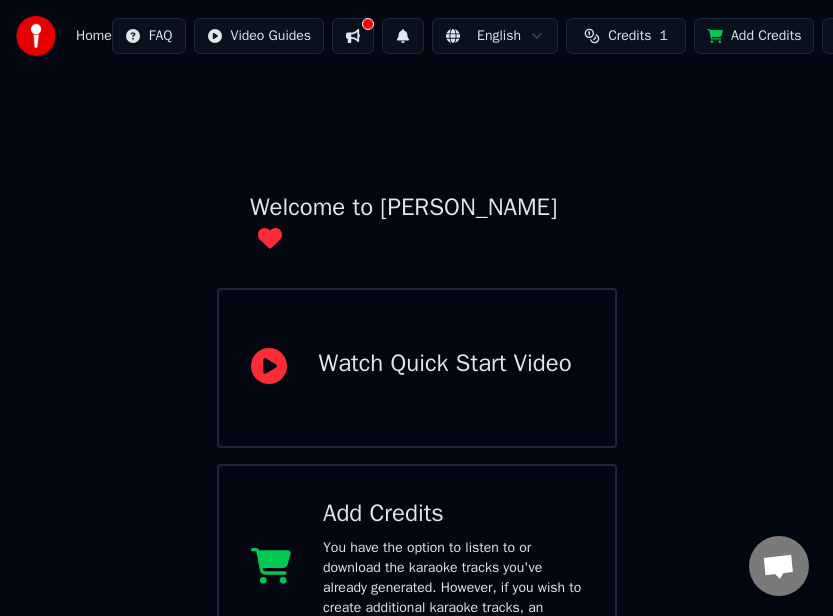 click on "Watch Quick Start Video" at bounding box center (417, 368) 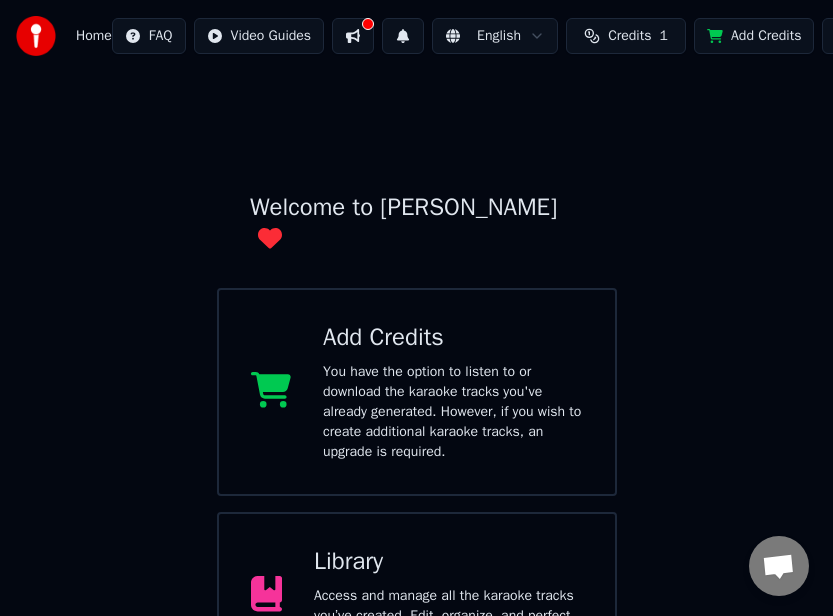 scroll, scrollTop: 236, scrollLeft: 0, axis: vertical 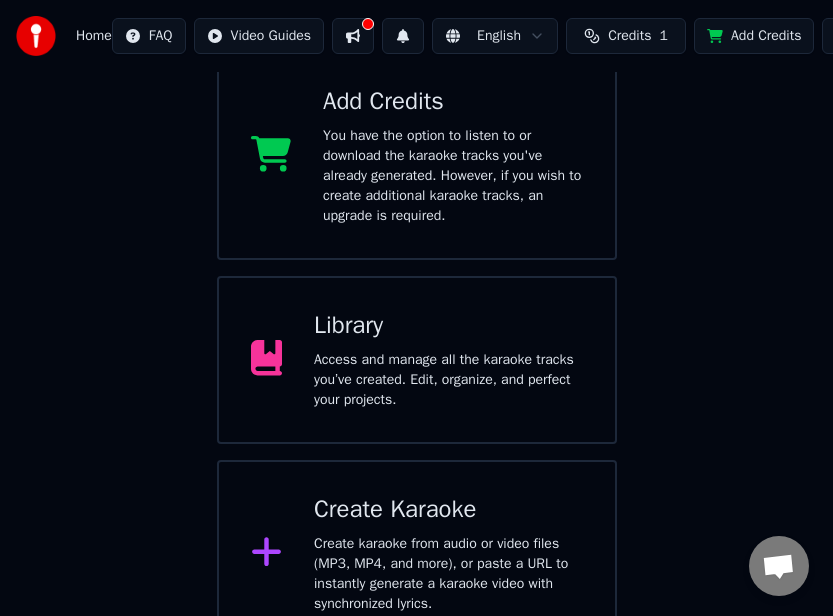 click on "Home" at bounding box center (94, 36) 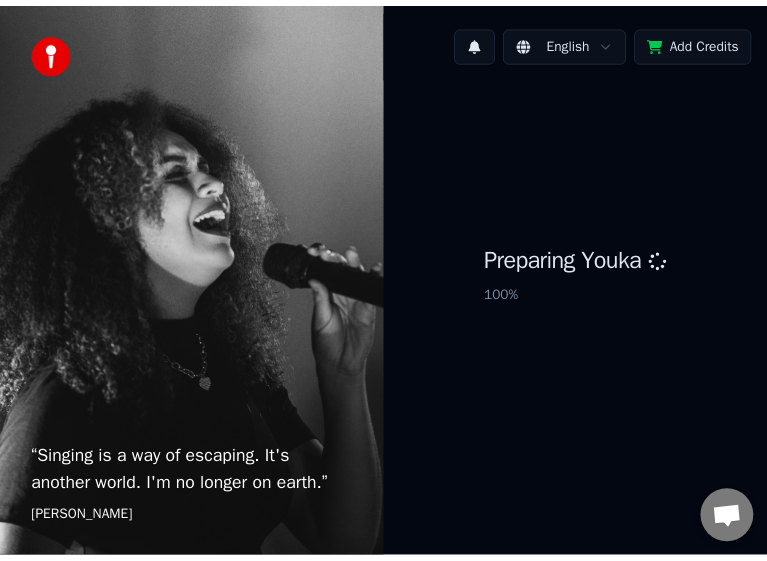 scroll, scrollTop: 0, scrollLeft: 0, axis: both 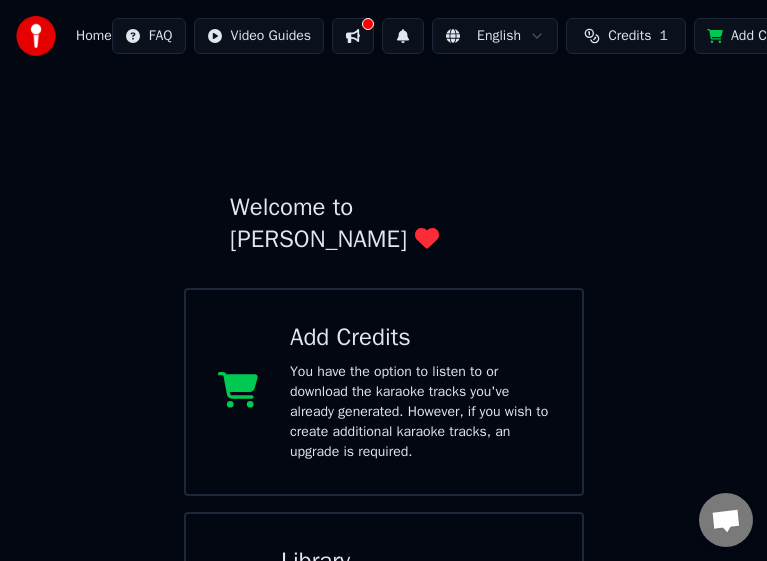 drag, startPoint x: 703, startPoint y: 162, endPoint x: 781, endPoint y: 425, distance: 274.3228 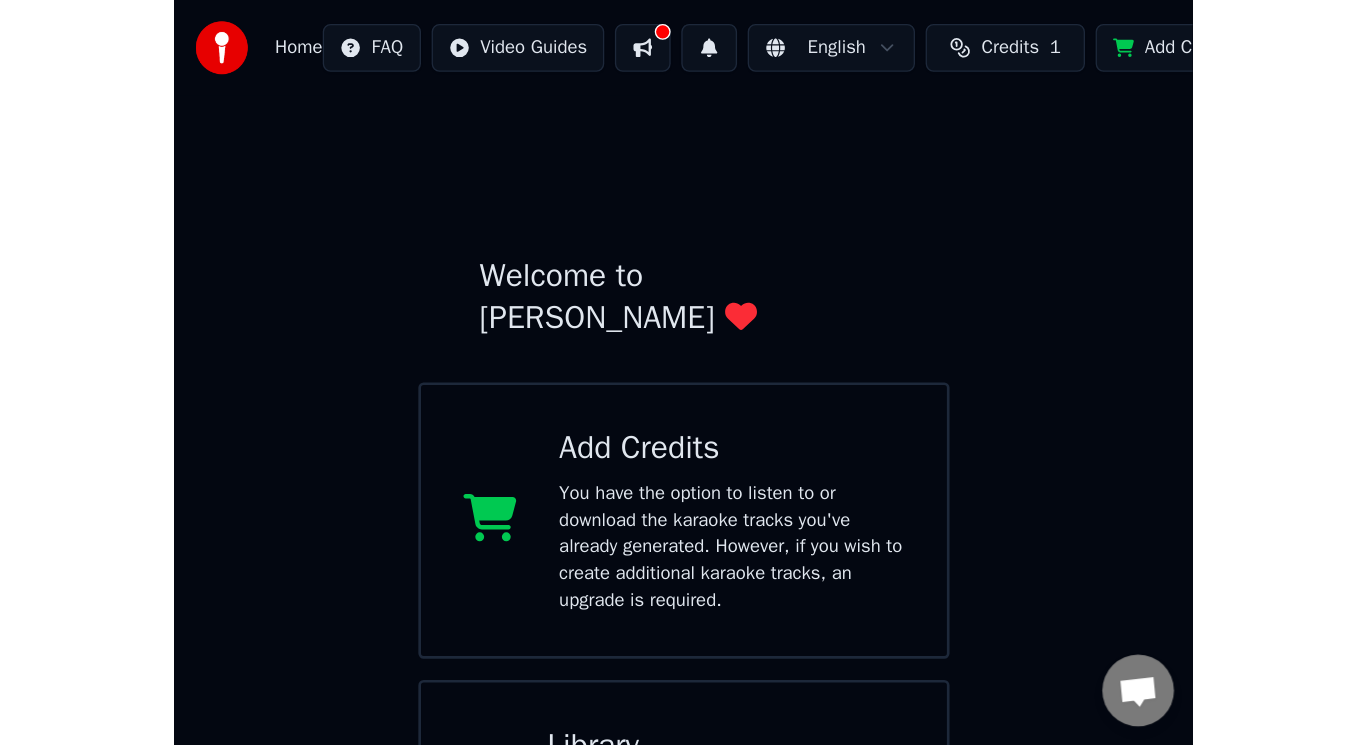 scroll, scrollTop: 2, scrollLeft: 0, axis: vertical 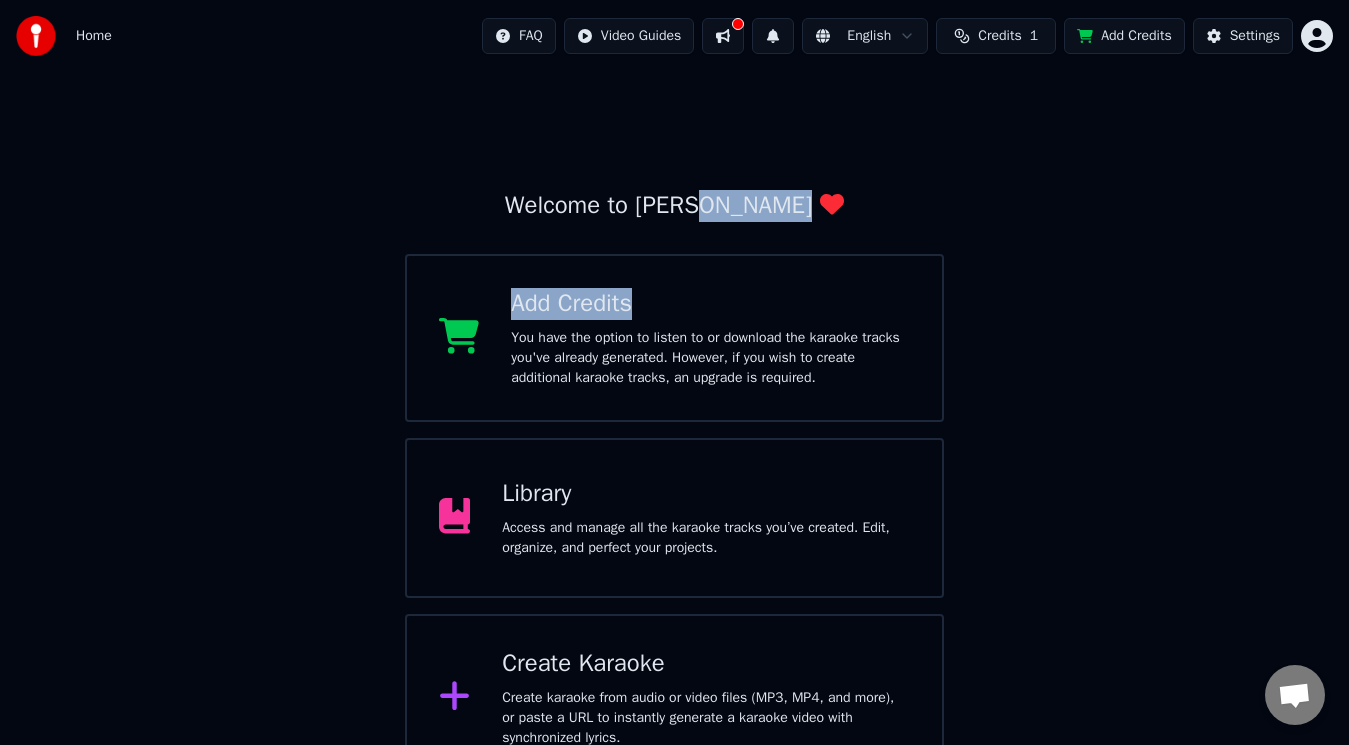 click on "Home FAQ Video Guides English Credits 1 Add Credits Settings Welcome to Youka Add Credits You have the option to listen to or download the karaoke tracks you've already generated. However, if you wish to create additional karaoke tracks, an upgrade is required. Library Access and manage all the karaoke tracks you’ve created. Edit, organize, and perfect your projects. Create Karaoke Create karaoke from audio or video files (MP3, MP4, and more), or paste a URL to instantly generate a karaoke video with synchronized lyrics." at bounding box center [674, 390] 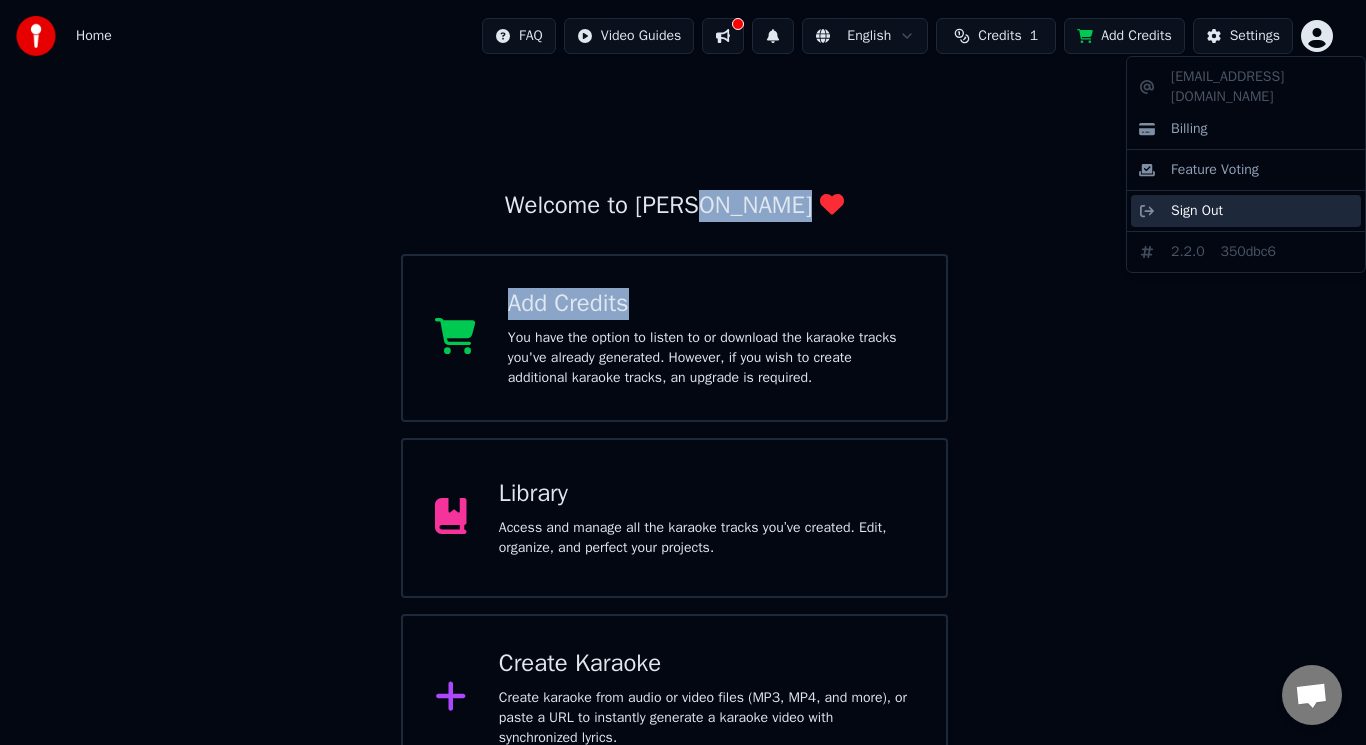 click on "Sign Out" at bounding box center [1246, 211] 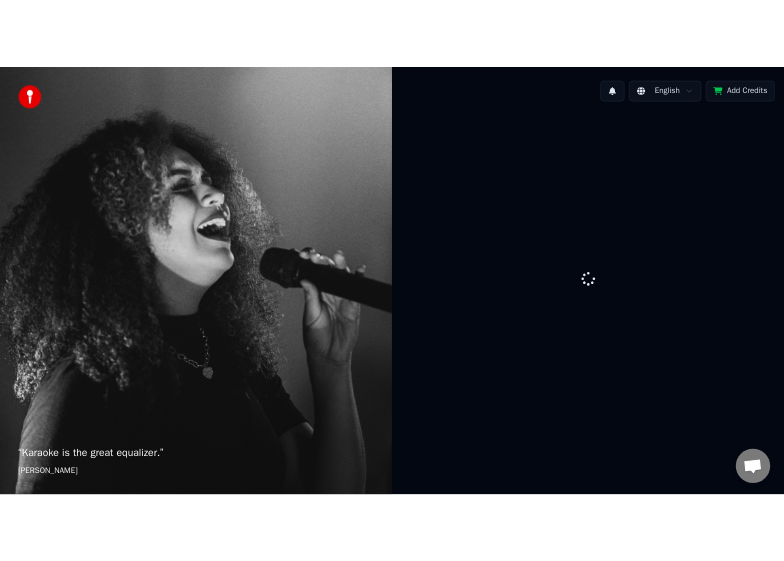 scroll, scrollTop: 0, scrollLeft: 0, axis: both 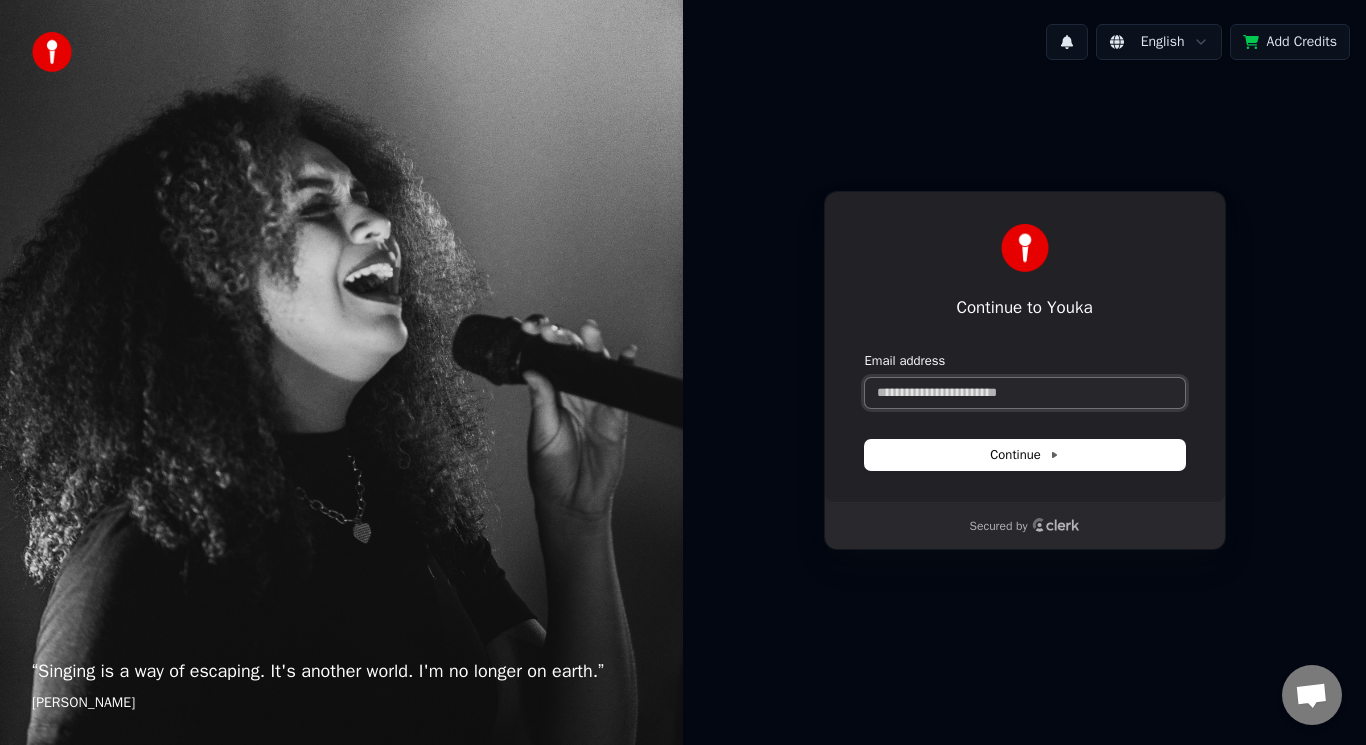 click on "Email address" at bounding box center (1025, 393) 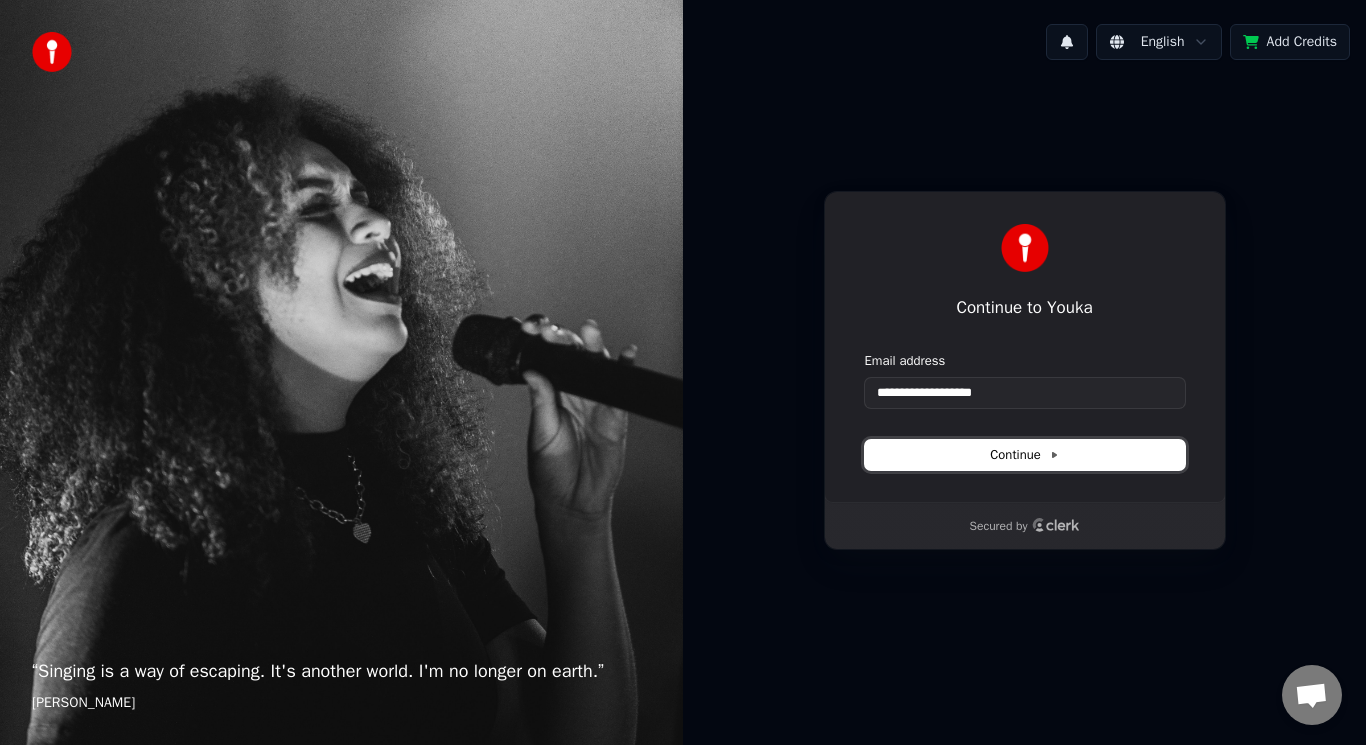 click on "Continue" at bounding box center [1025, 455] 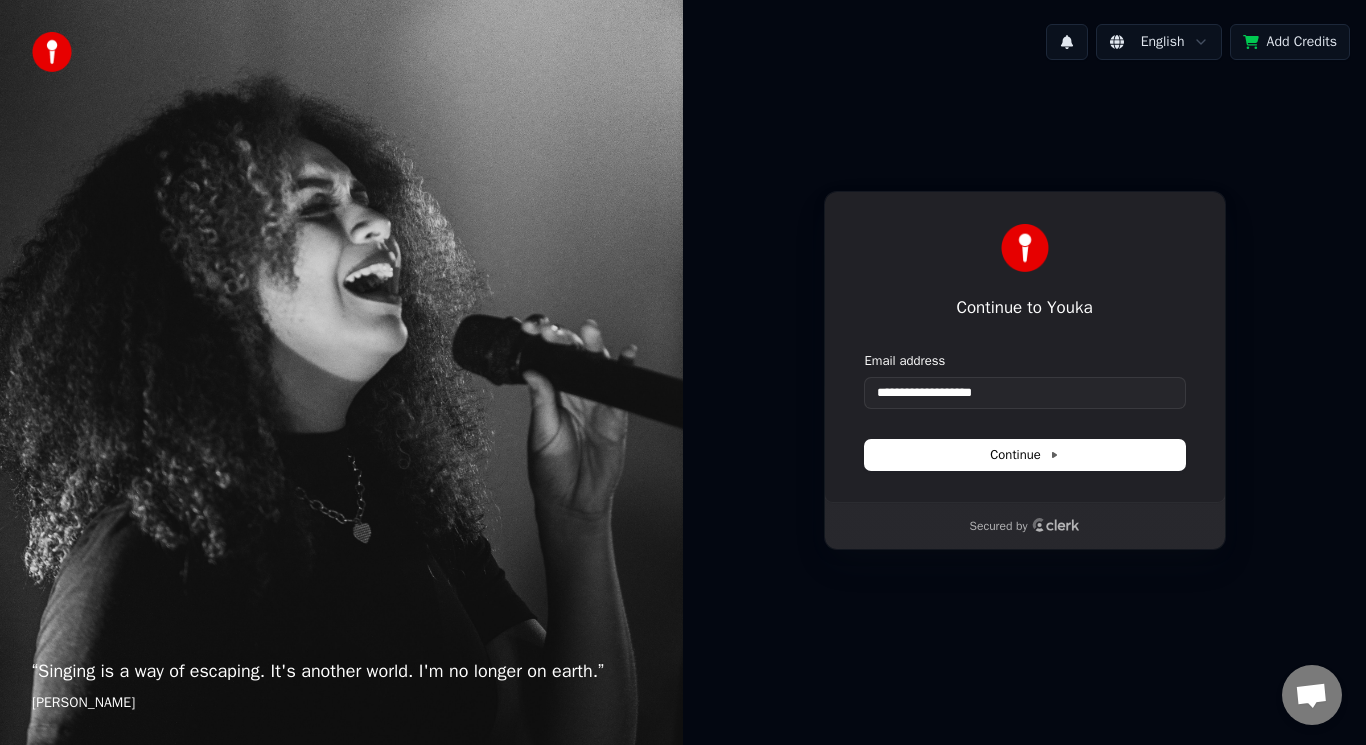 type on "**********" 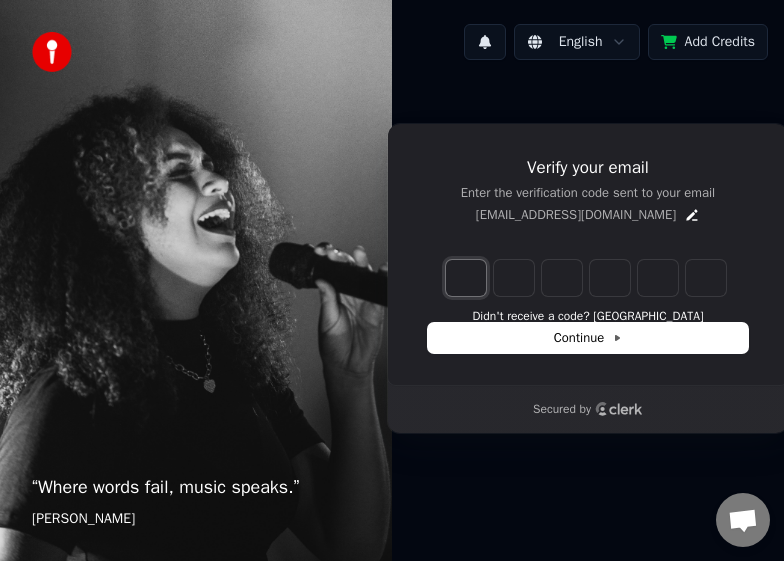 type on "*" 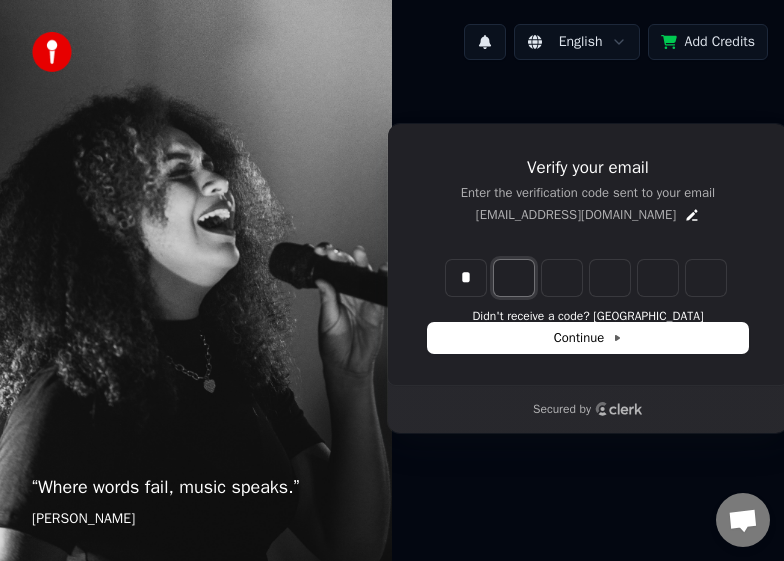 type on "*" 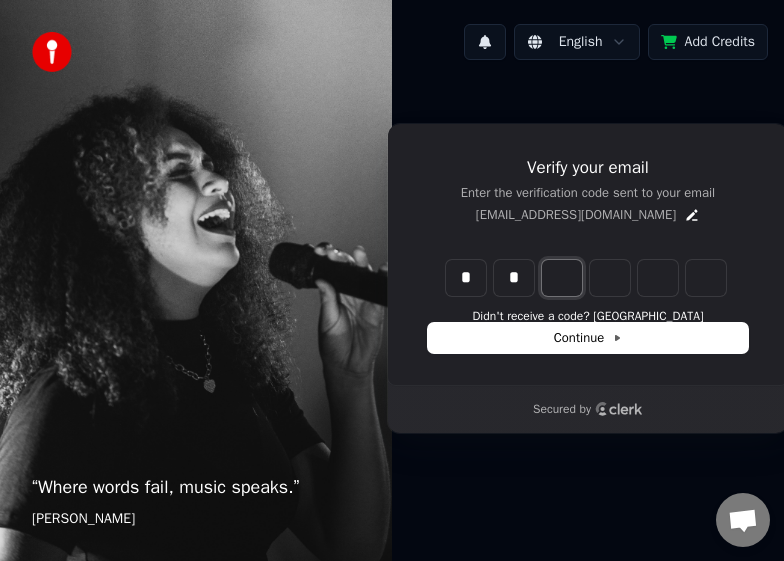 type on "**" 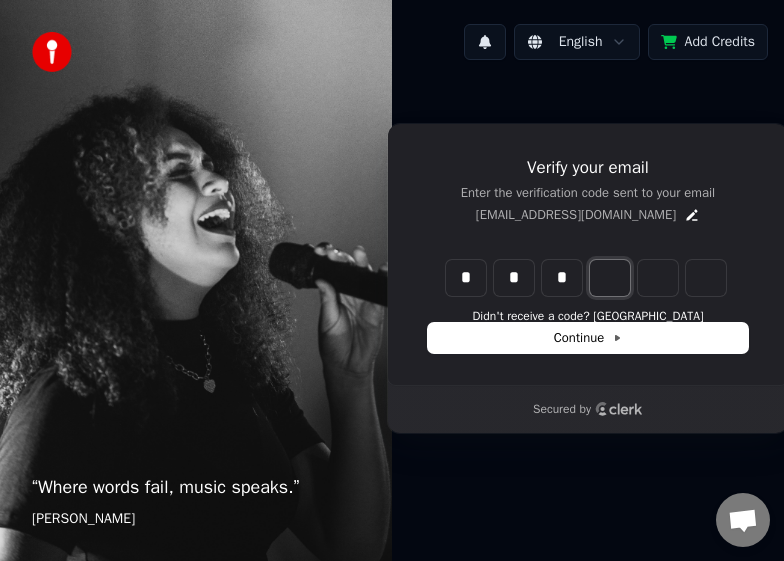 type on "***" 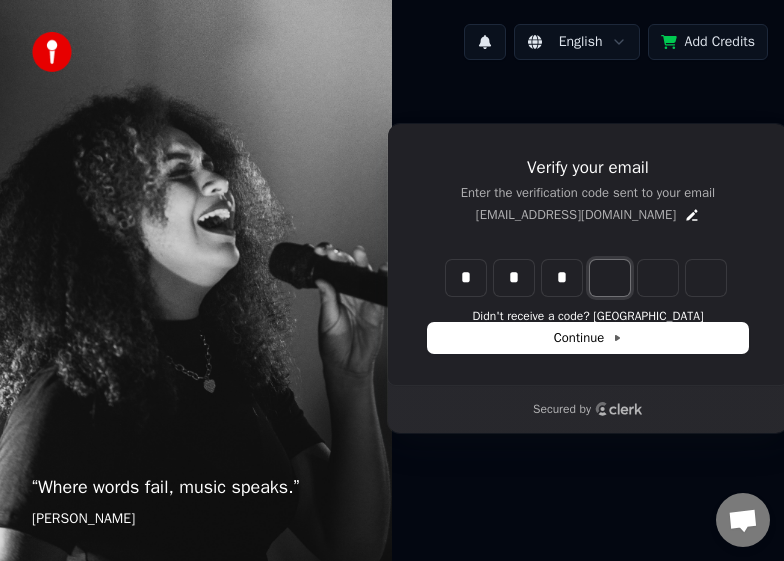 type on "*" 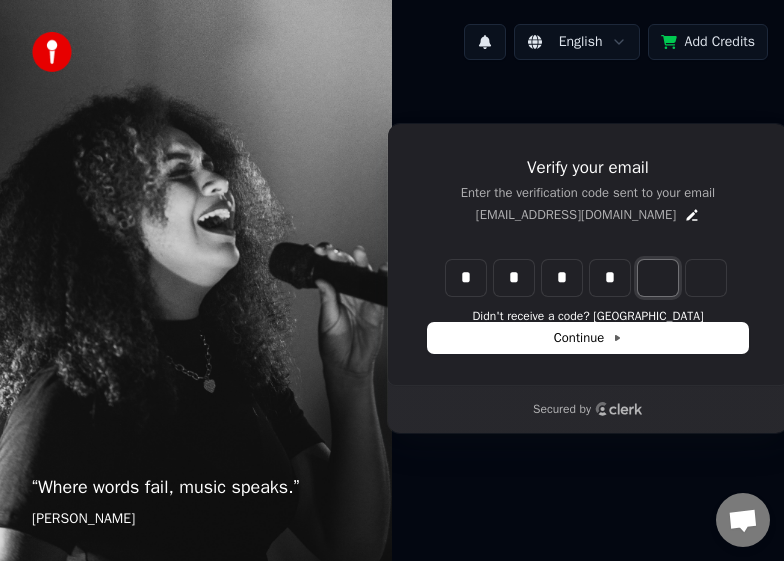 type on "****" 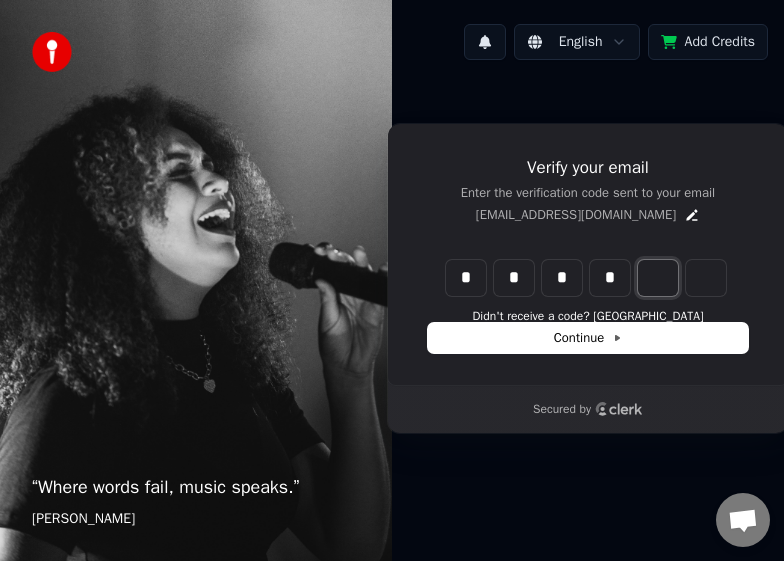 type on "*" 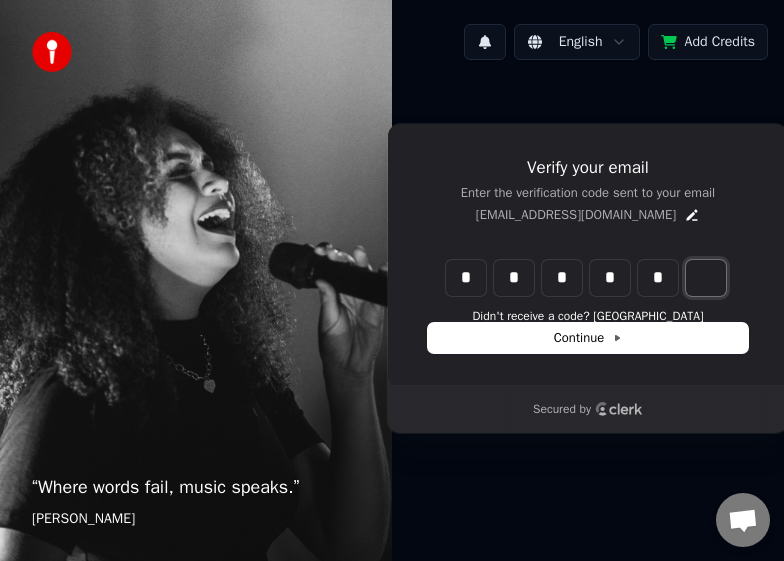 type on "******" 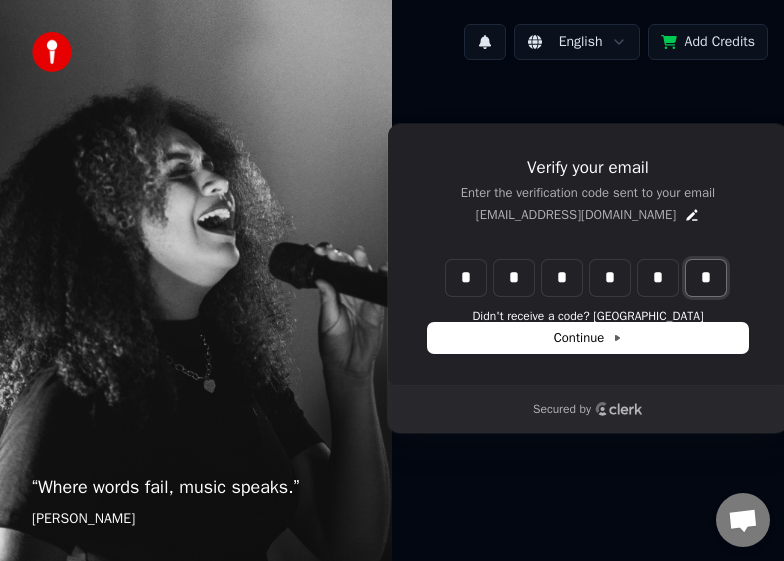 type on "*" 